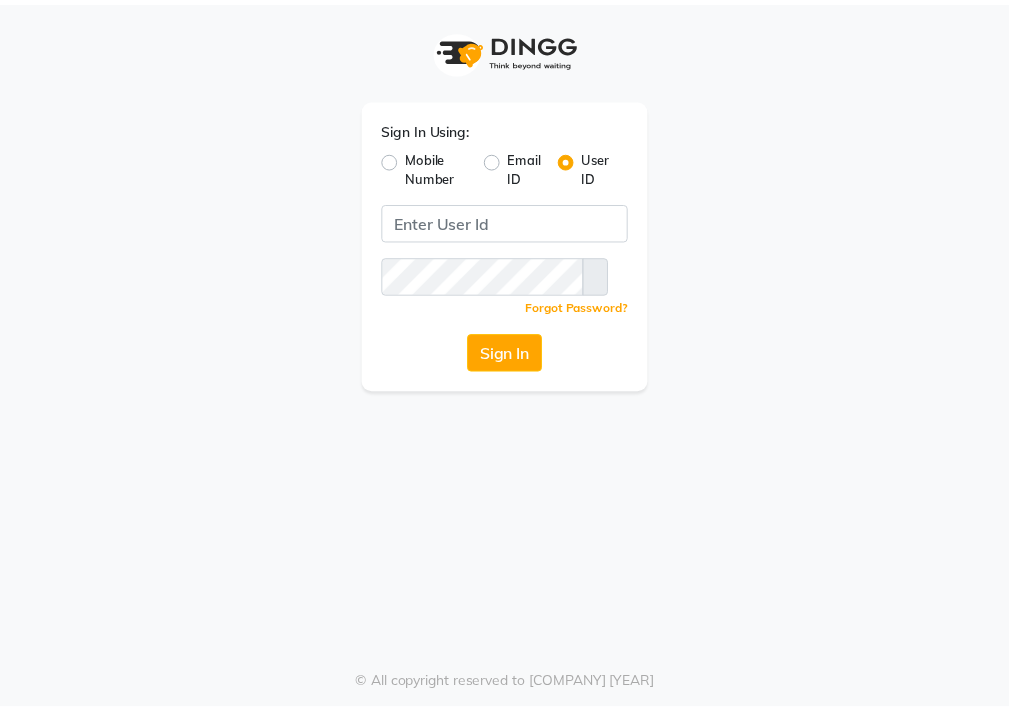 scroll, scrollTop: 0, scrollLeft: 0, axis: both 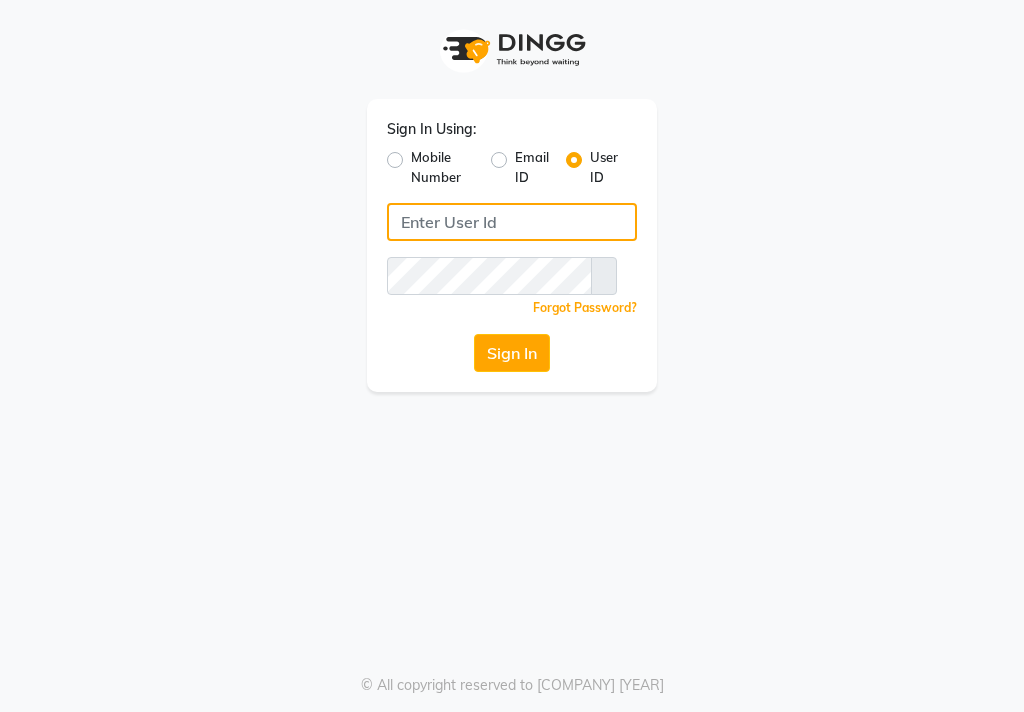 type on "[BRAND]" 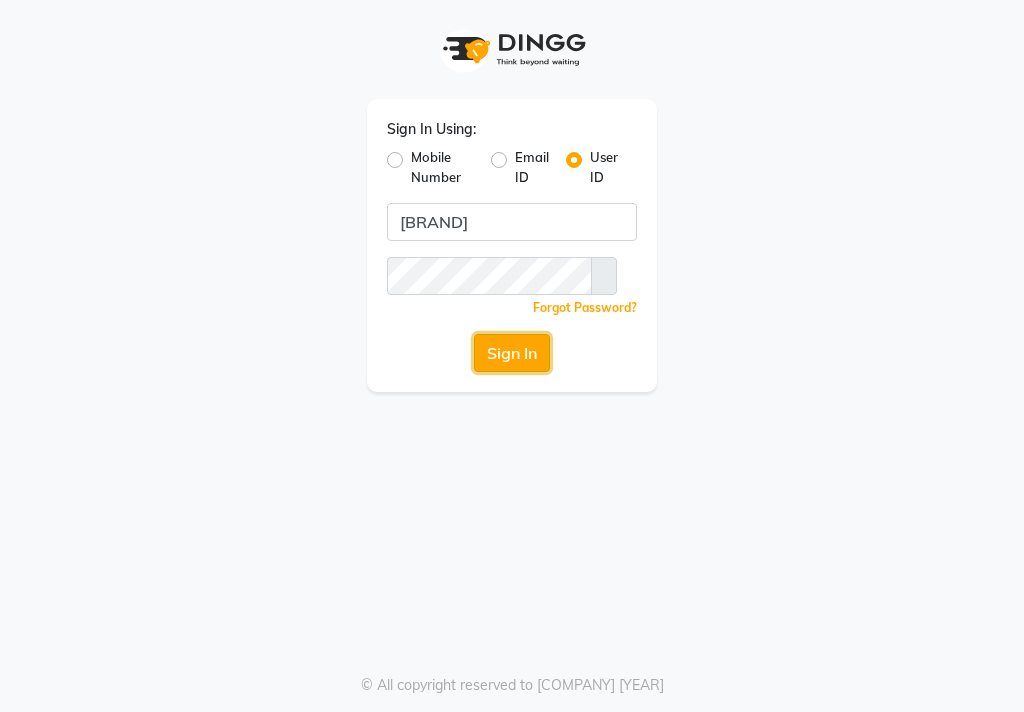 drag, startPoint x: 0, startPoint y: 0, endPoint x: 524, endPoint y: 338, distance: 623.5543 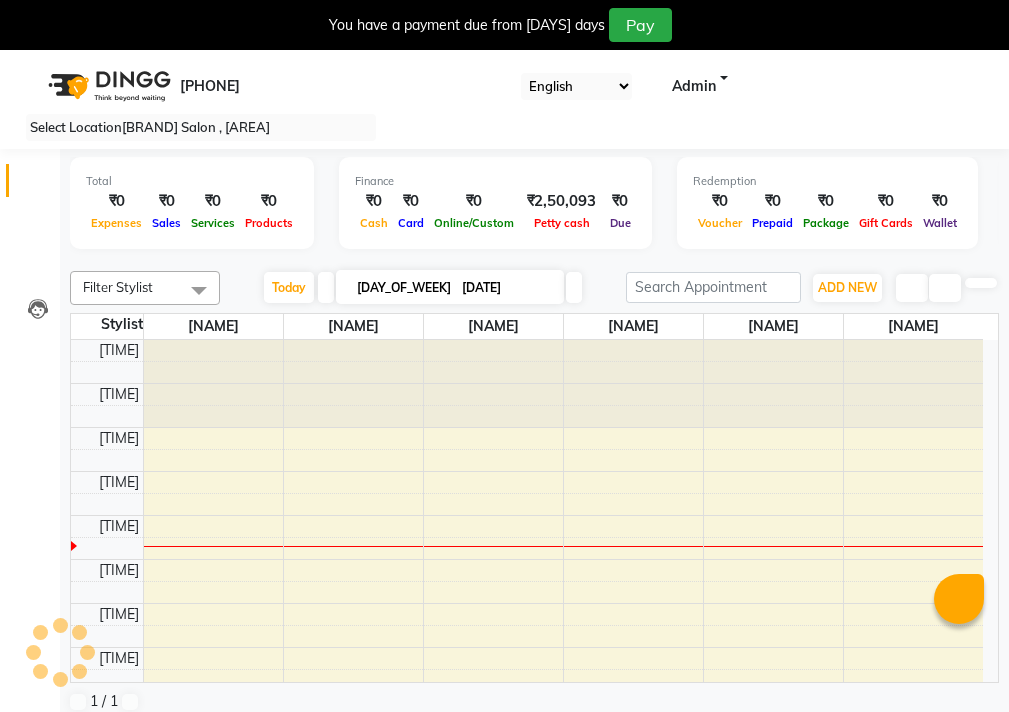 scroll, scrollTop: 0, scrollLeft: 0, axis: both 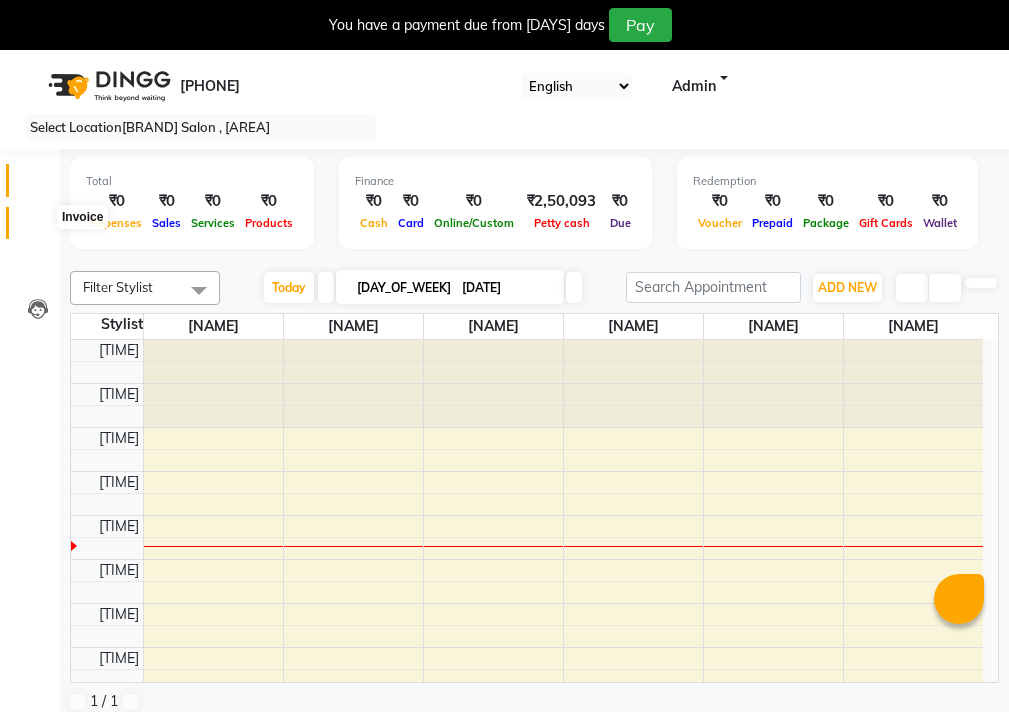 drag, startPoint x: 31, startPoint y: 221, endPoint x: 43, endPoint y: 226, distance: 13 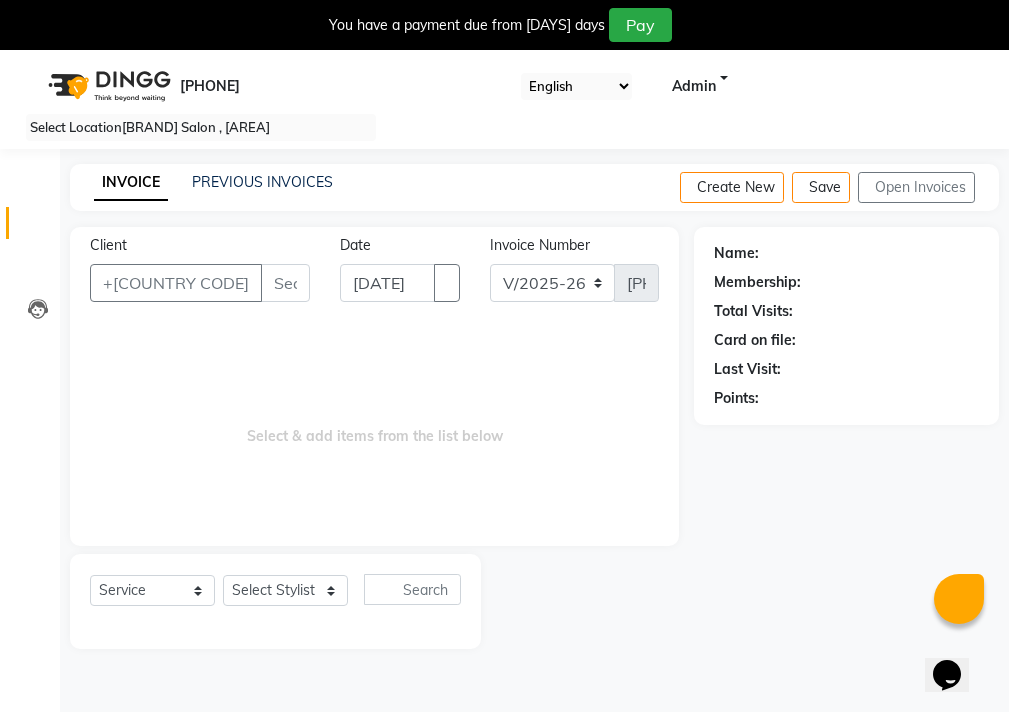 scroll, scrollTop: 0, scrollLeft: 0, axis: both 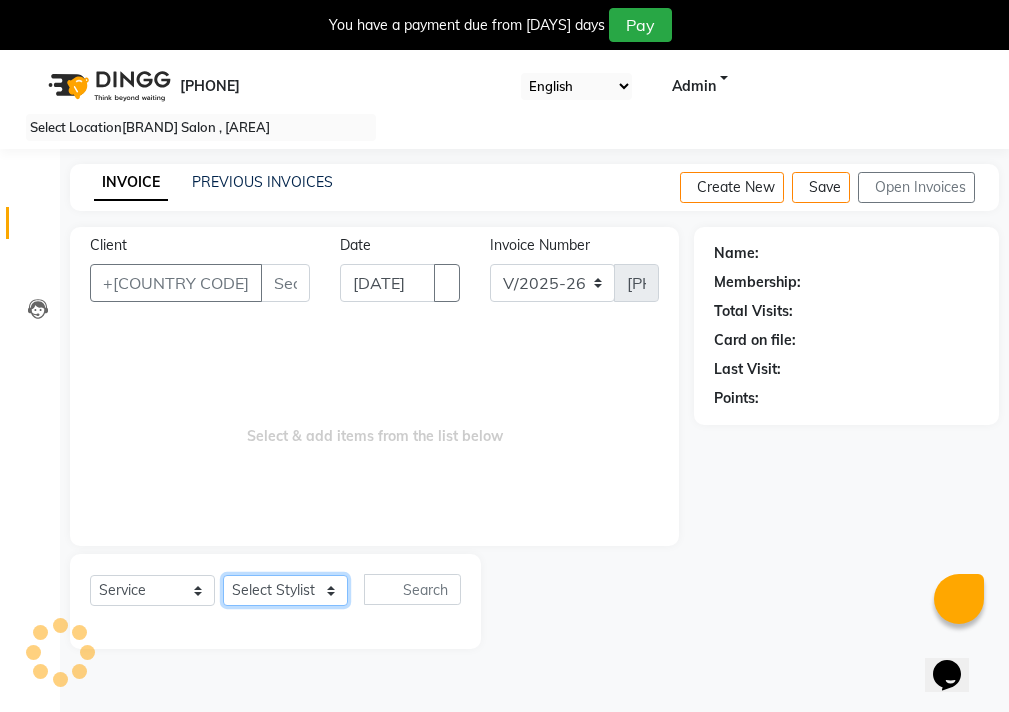 drag, startPoint x: 296, startPoint y: 588, endPoint x: 299, endPoint y: 576, distance: 12.369317 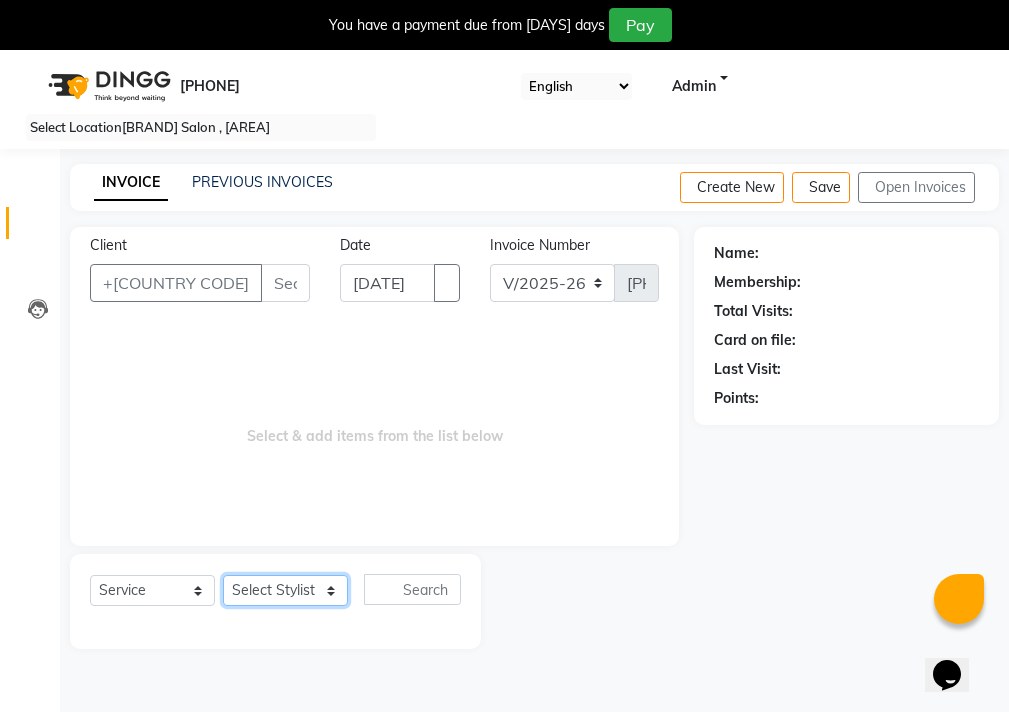 select on "69941" 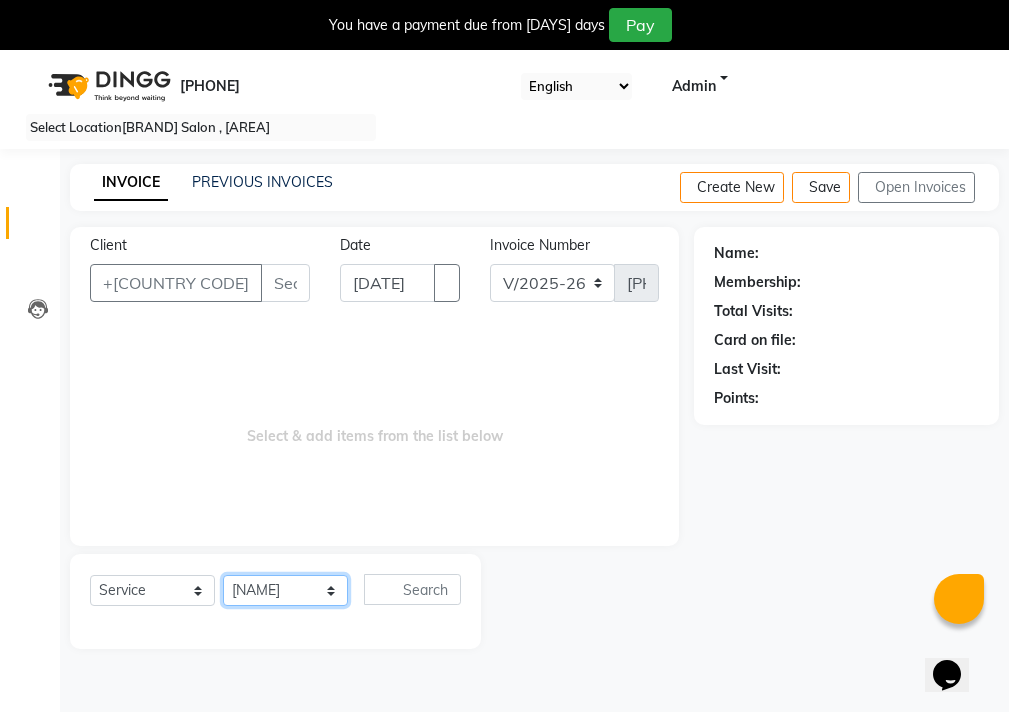 click on "Select Stylist [NAME] [NAME] [NAME] [NAME] [NAME] [NAME]" at bounding box center [285, 590] 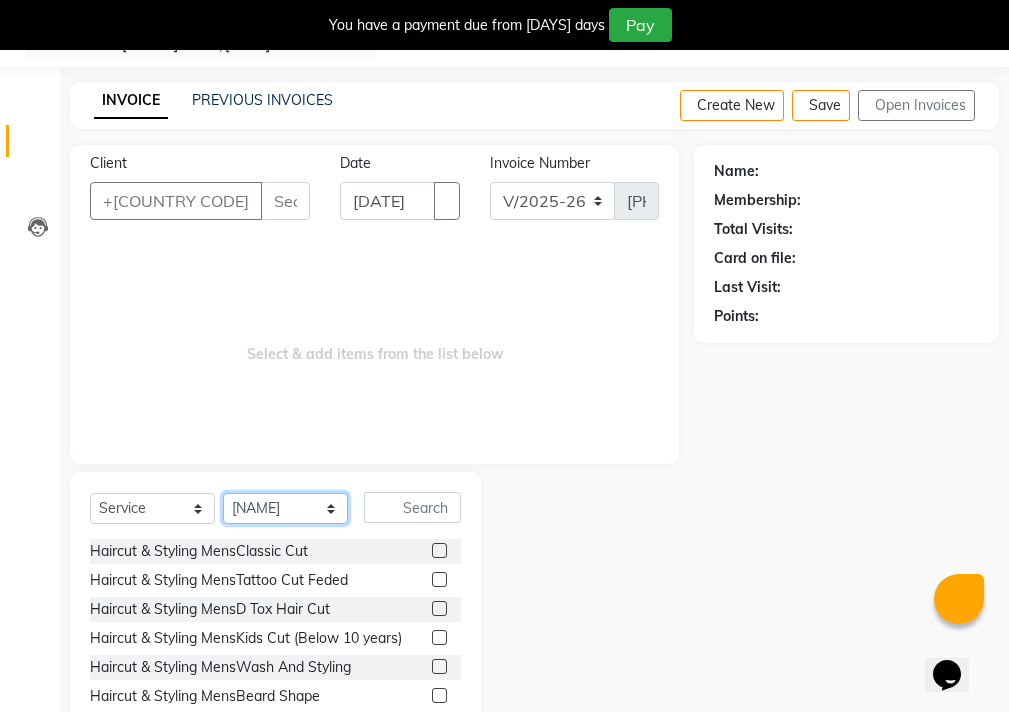scroll, scrollTop: 166, scrollLeft: 0, axis: vertical 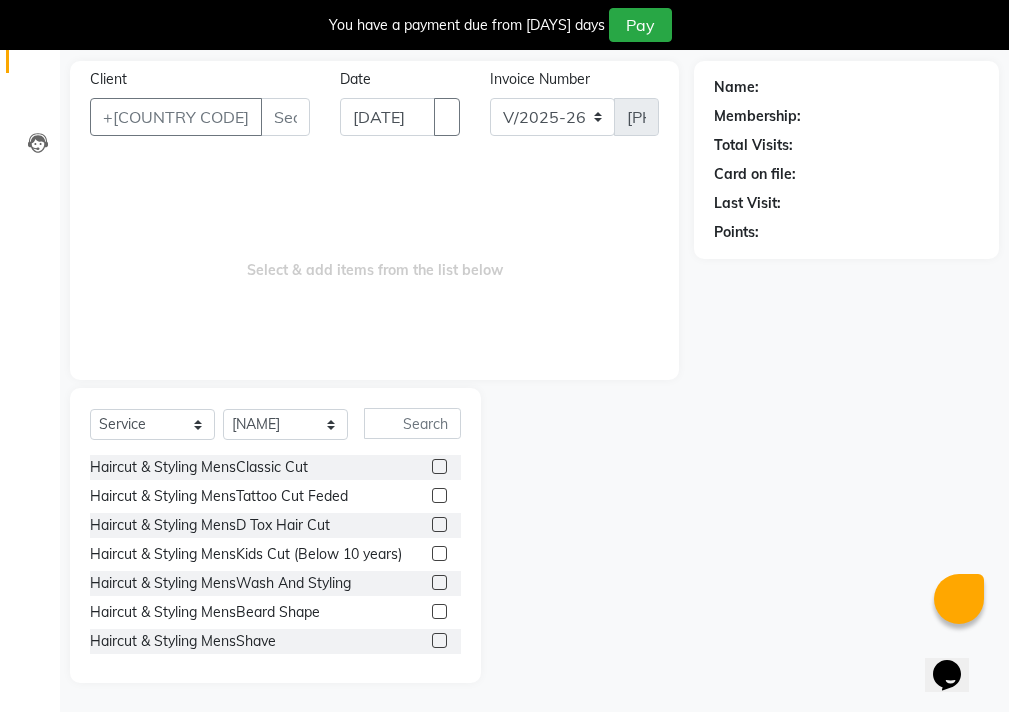 click at bounding box center [439, 466] 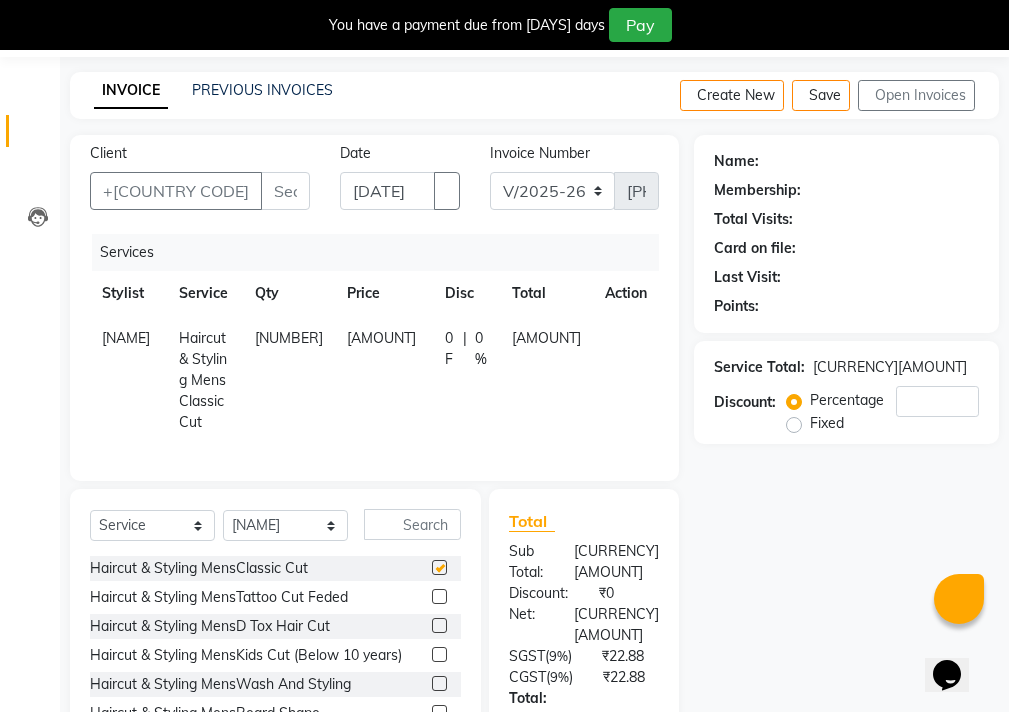scroll, scrollTop: 0, scrollLeft: 0, axis: both 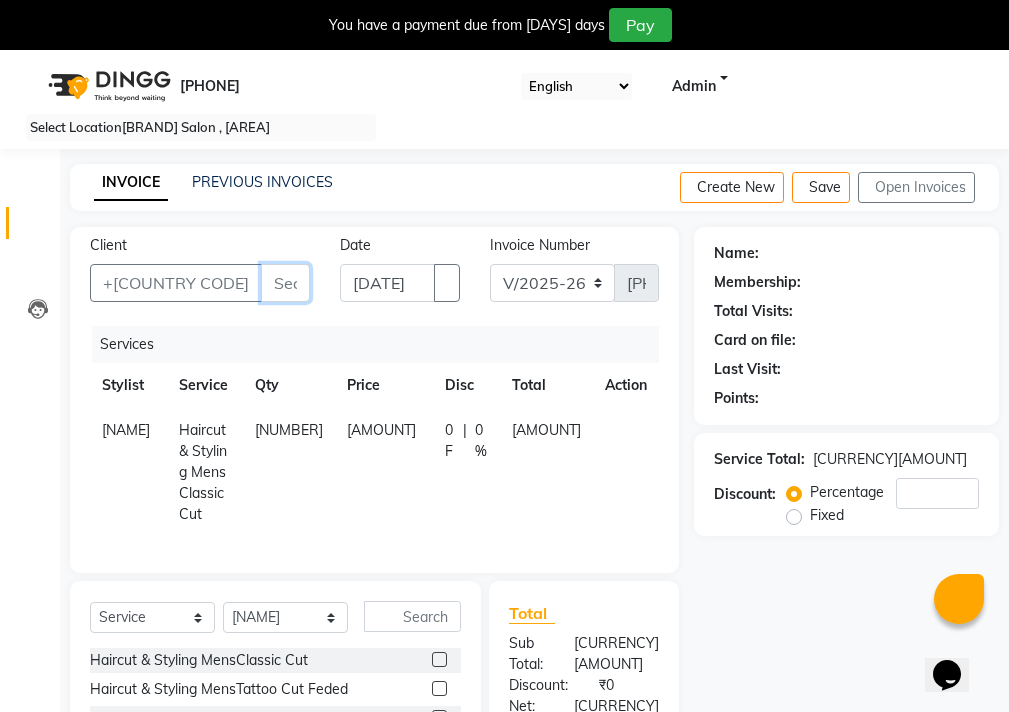 click on "Client" at bounding box center [285, 283] 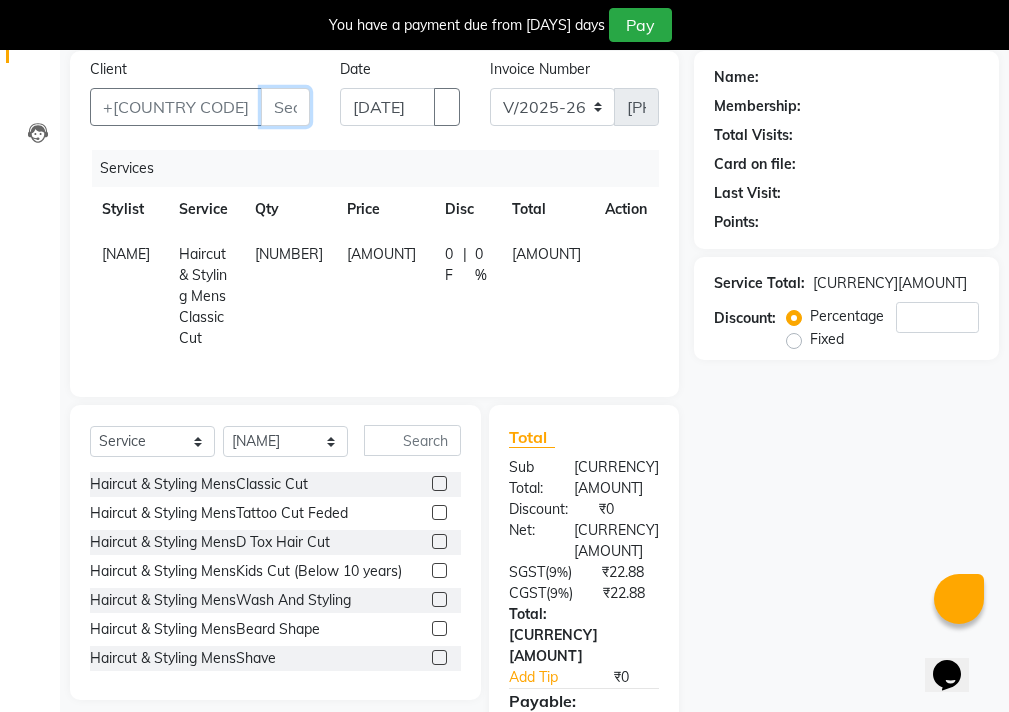 scroll, scrollTop: 200, scrollLeft: 0, axis: vertical 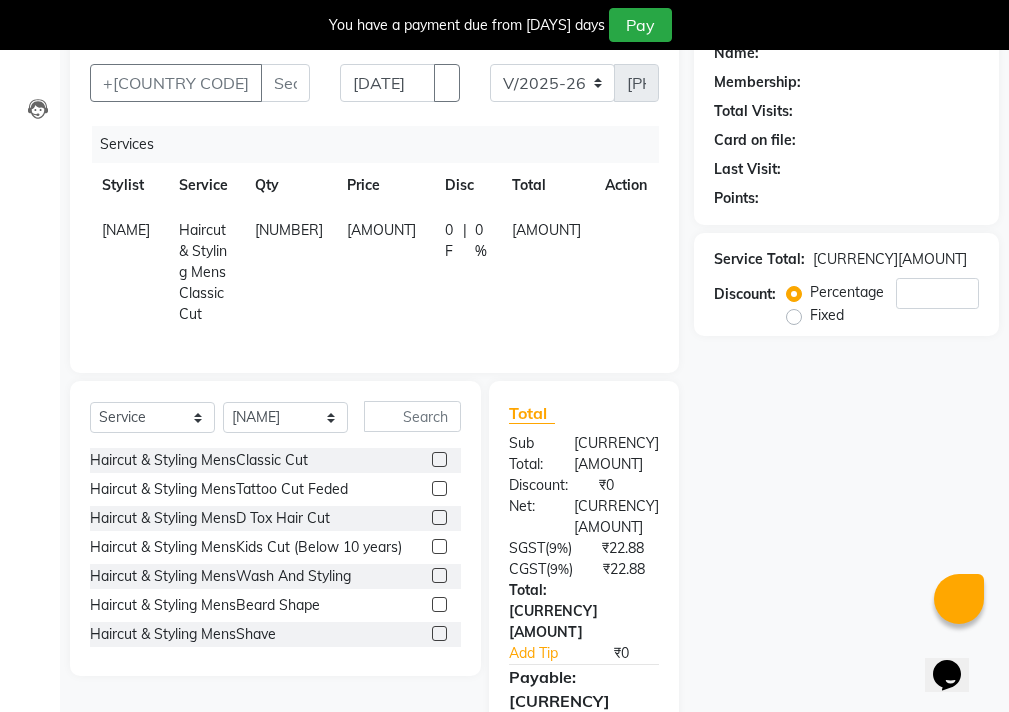 click at bounding box center [439, 459] 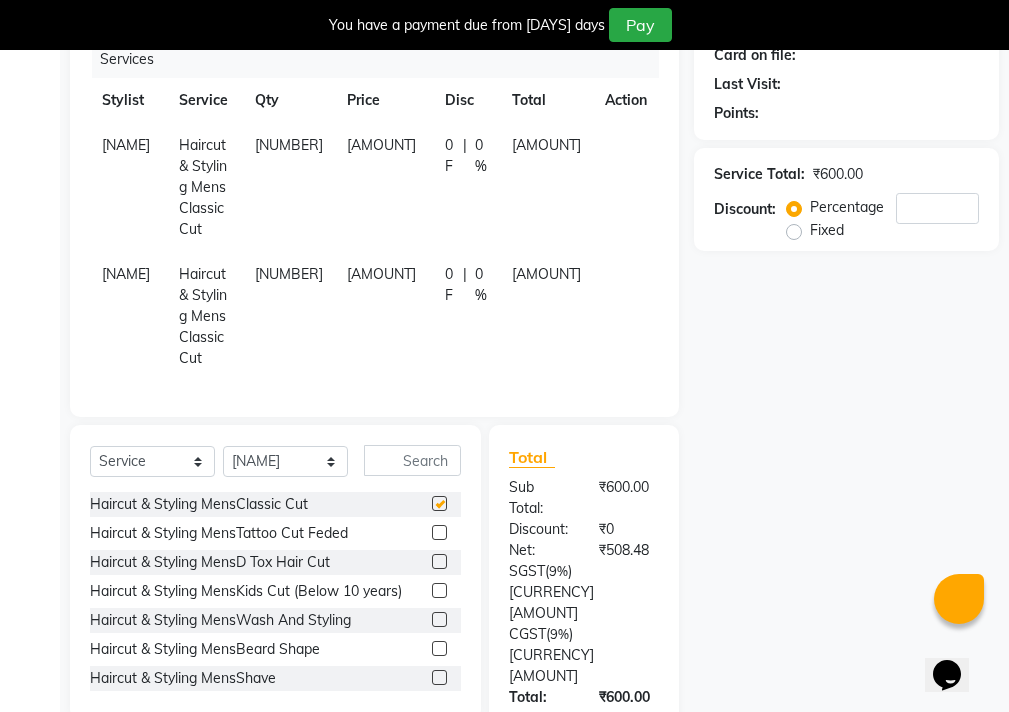 scroll, scrollTop: 402, scrollLeft: 0, axis: vertical 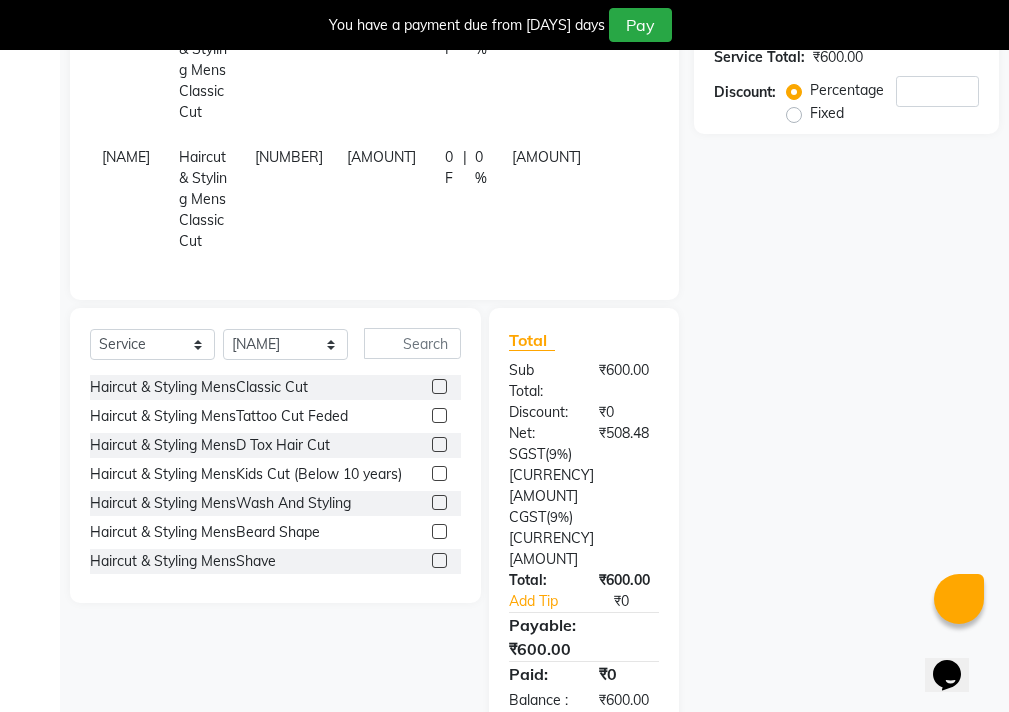 click at bounding box center [439, 531] 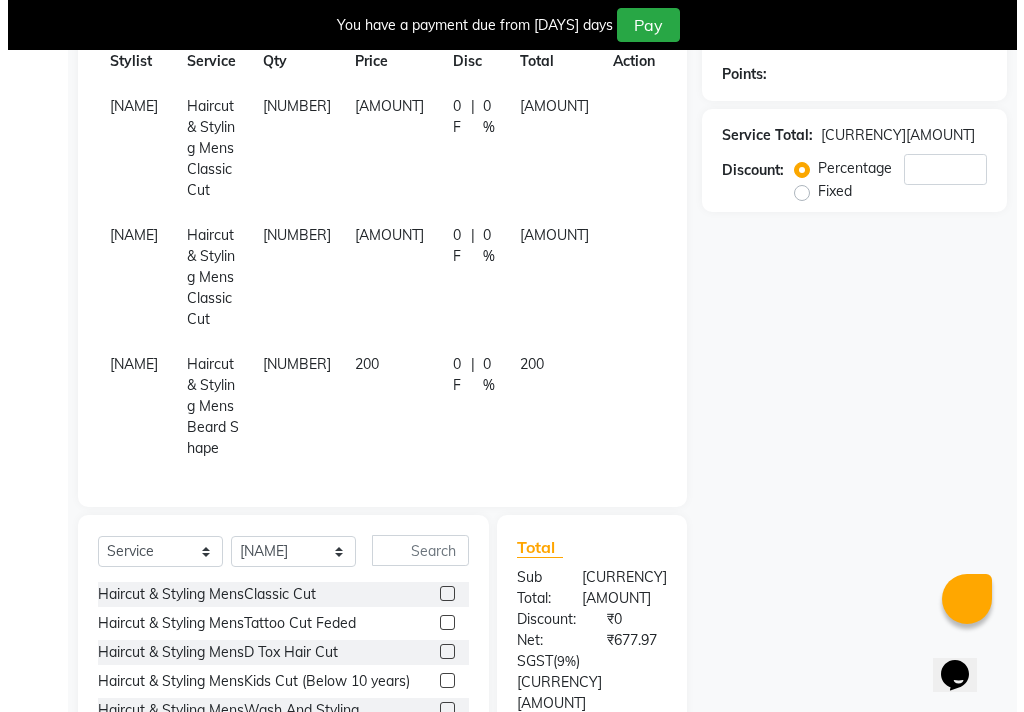 scroll, scrollTop: 102, scrollLeft: 0, axis: vertical 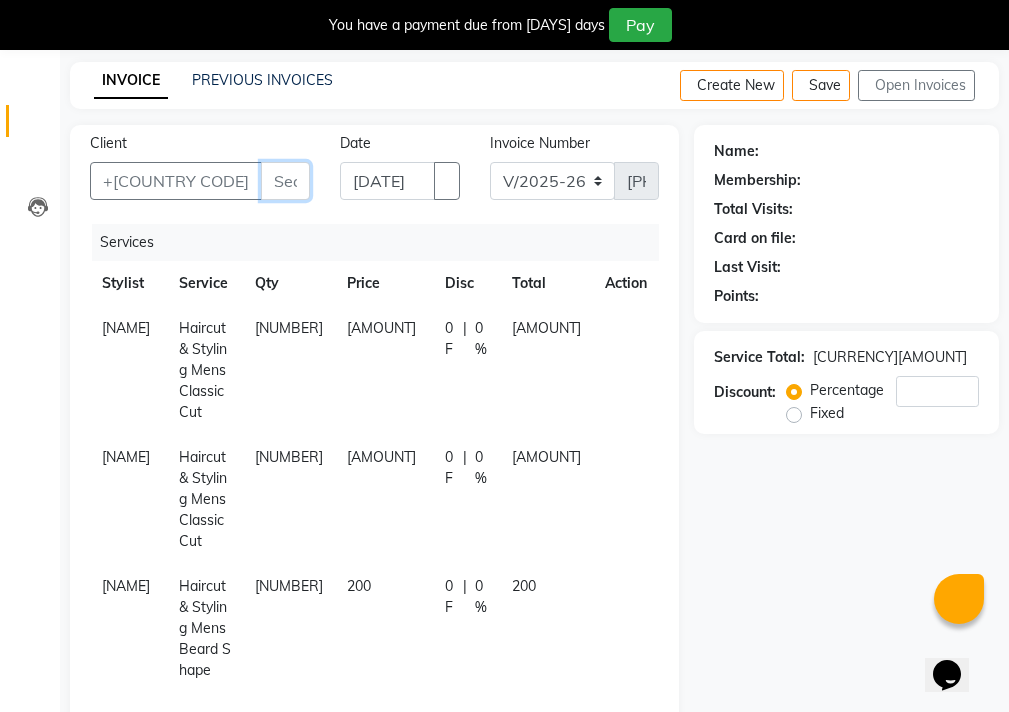 click on "Client" at bounding box center (285, 181) 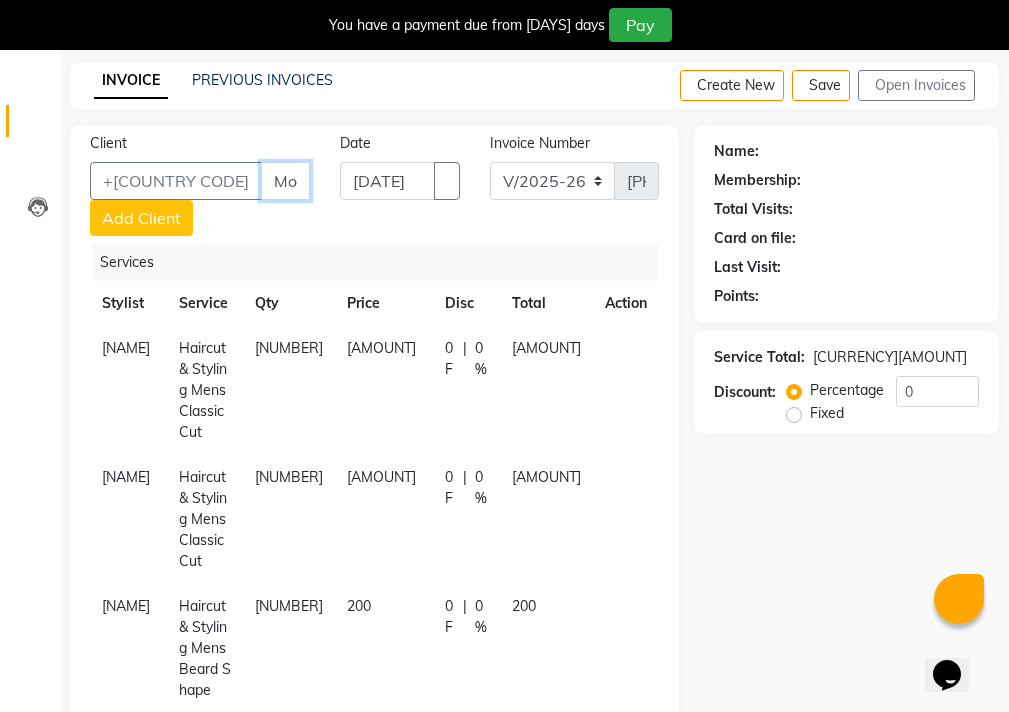type on "Mobile : [PHONE]" 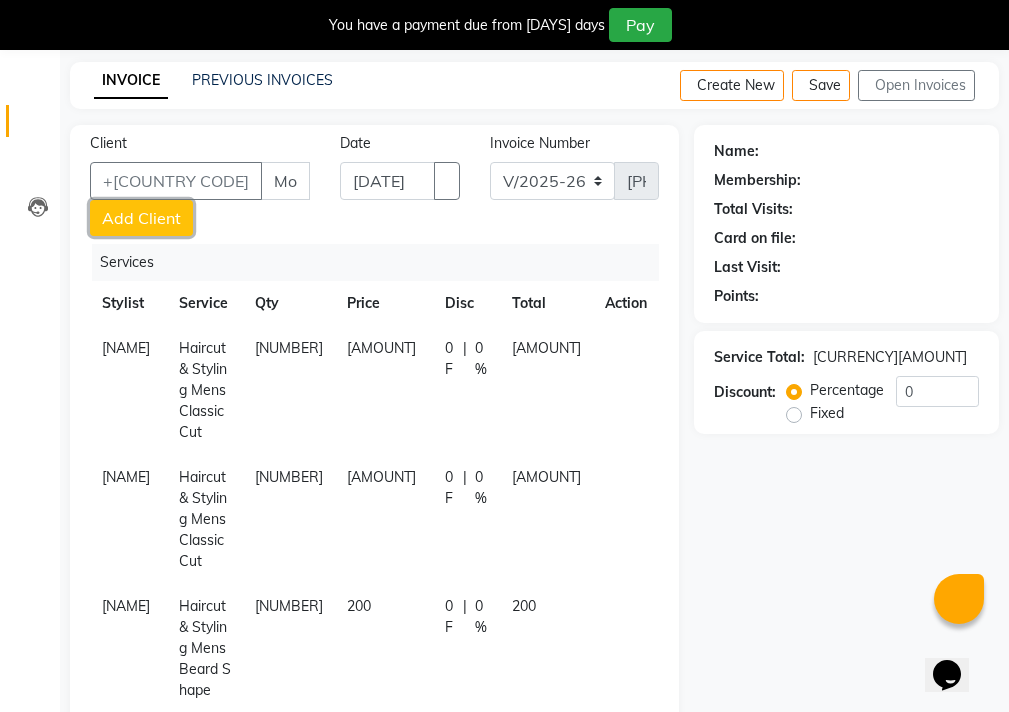 click on "Add Client" at bounding box center [141, 218] 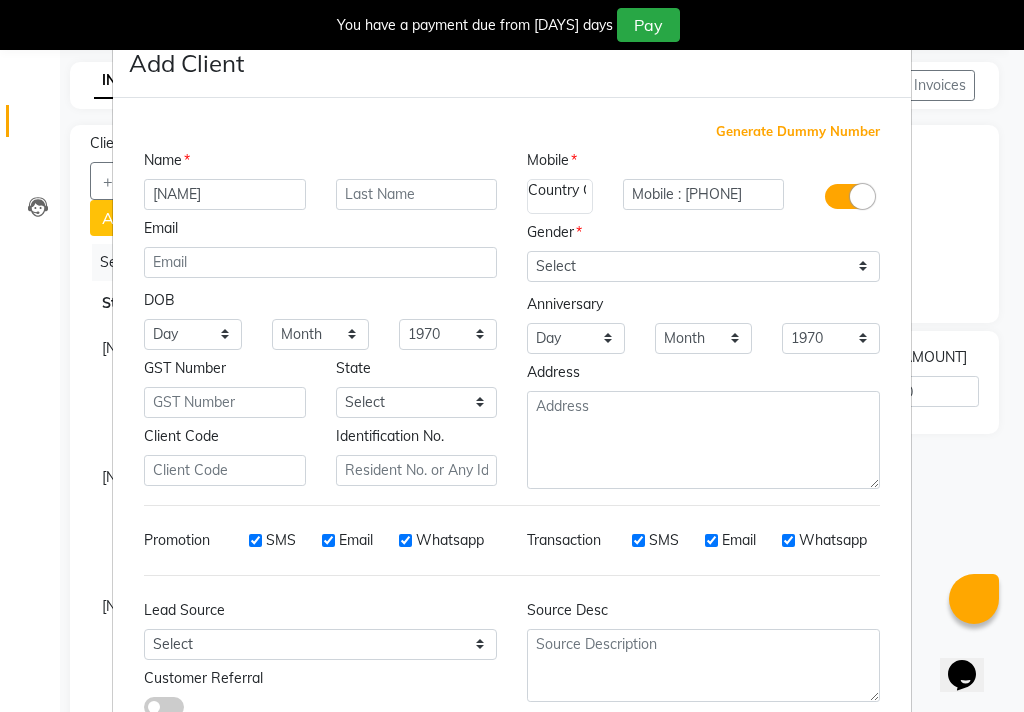 type on "[NAME]" 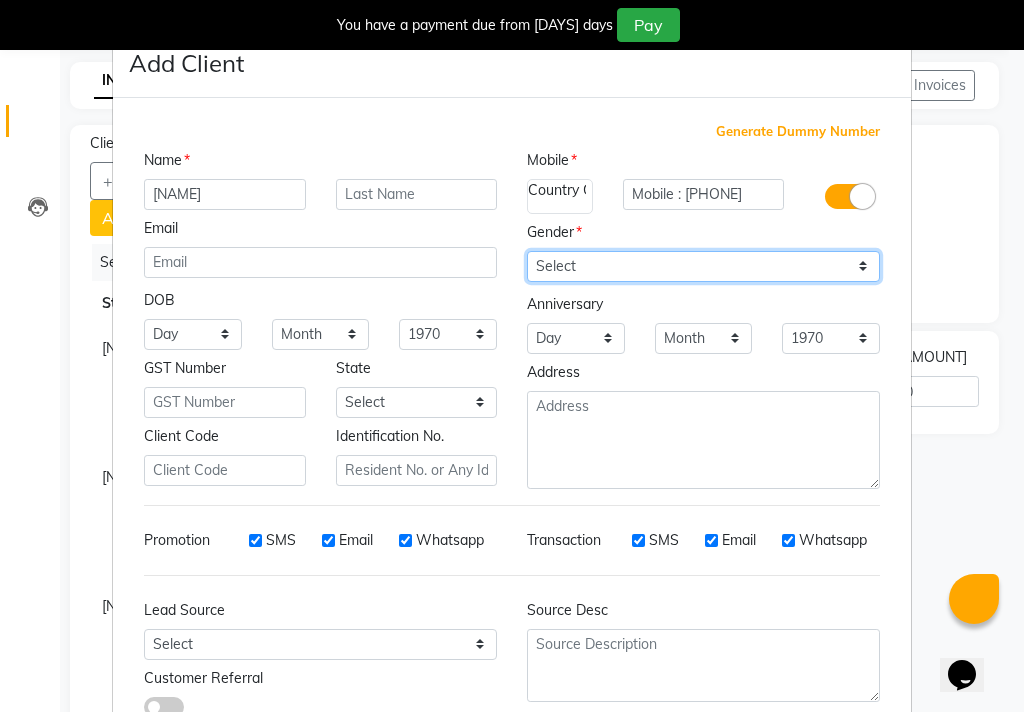 drag, startPoint x: 623, startPoint y: 258, endPoint x: 622, endPoint y: 270, distance: 12.0415945 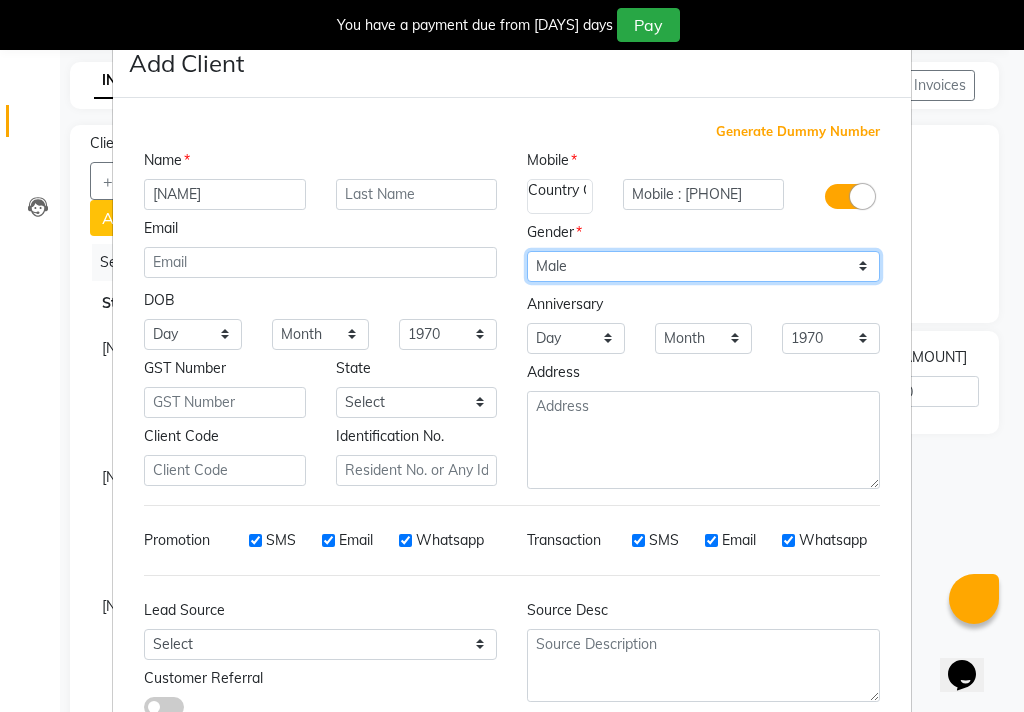 click on "Select Male Female Other Prefer Not To Say" at bounding box center [703, 266] 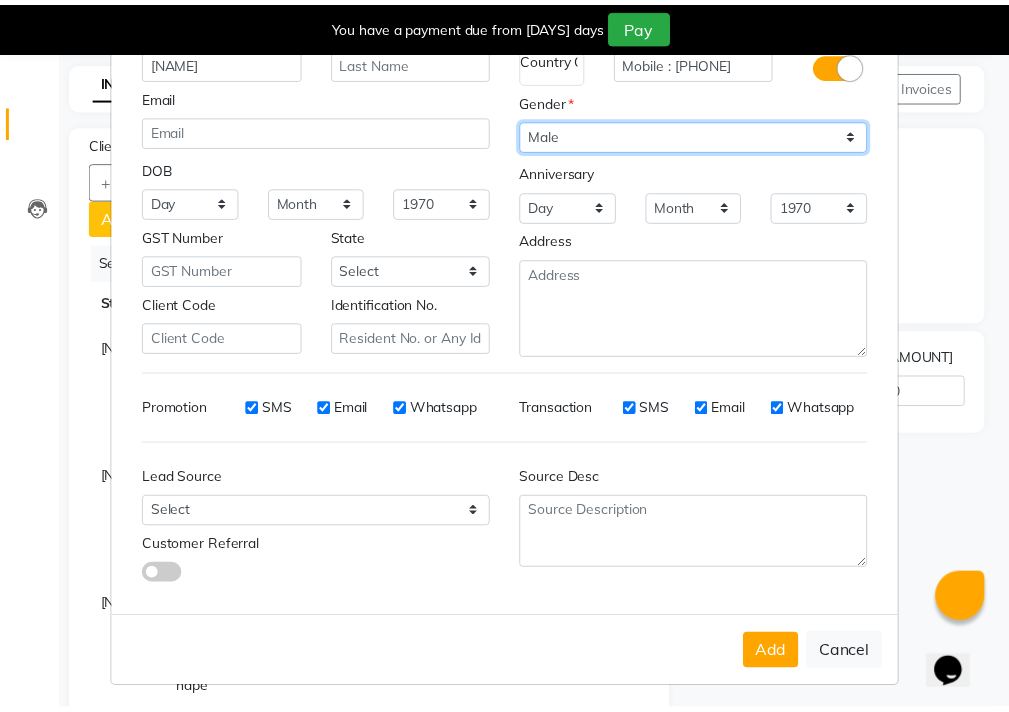 scroll, scrollTop: 137, scrollLeft: 0, axis: vertical 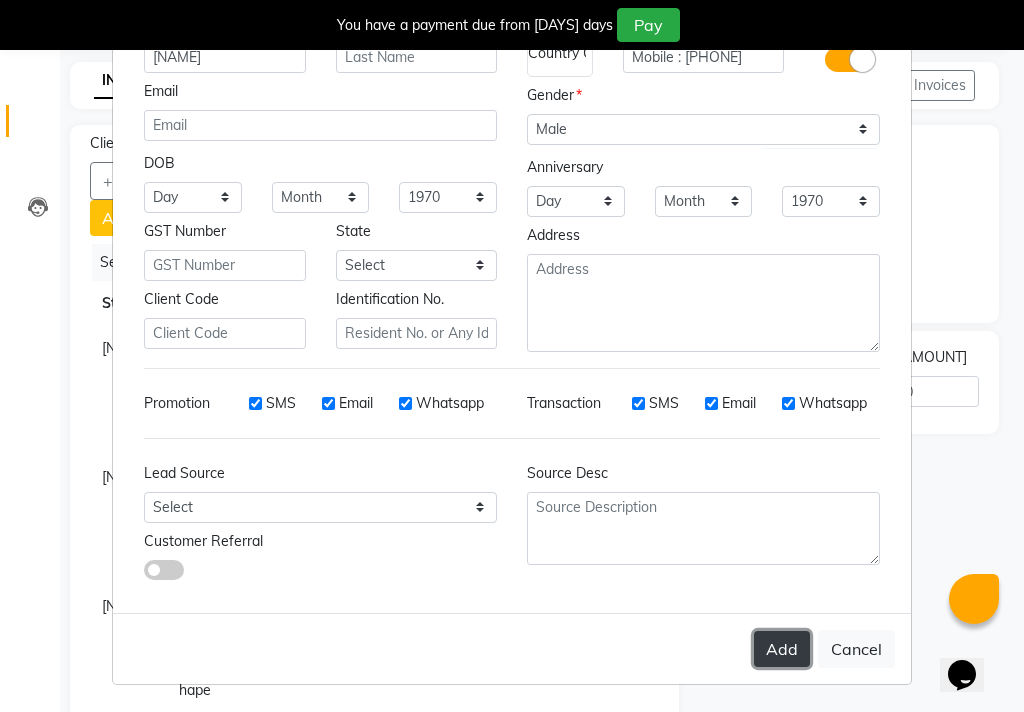 click on "Add" at bounding box center (782, 649) 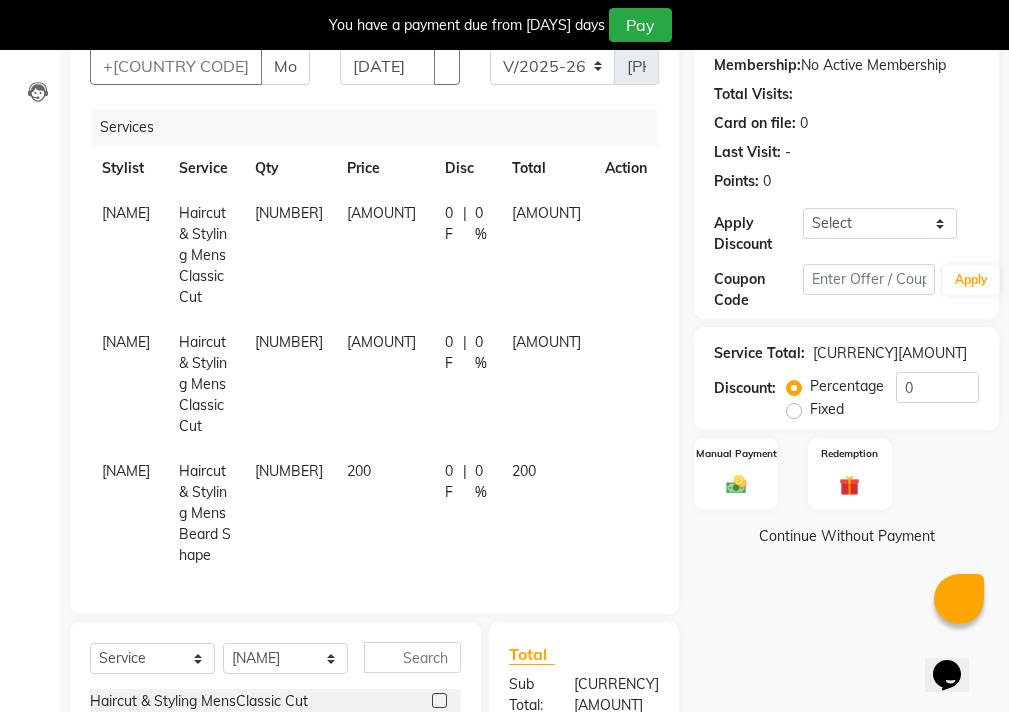 scroll, scrollTop: 402, scrollLeft: 0, axis: vertical 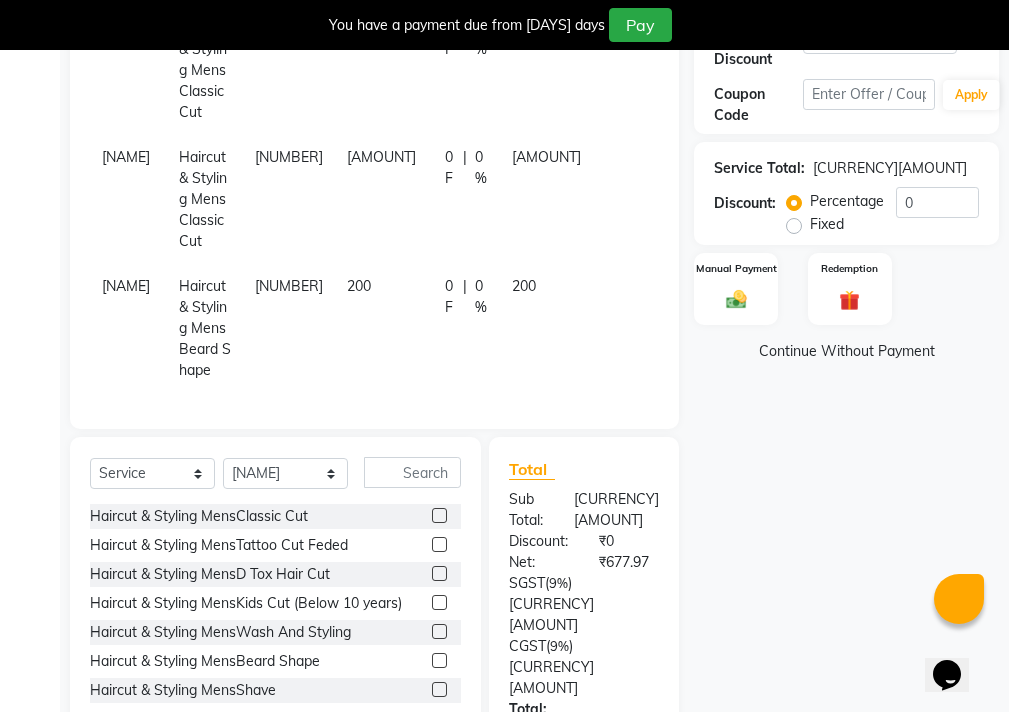 click at bounding box center (613, 18) 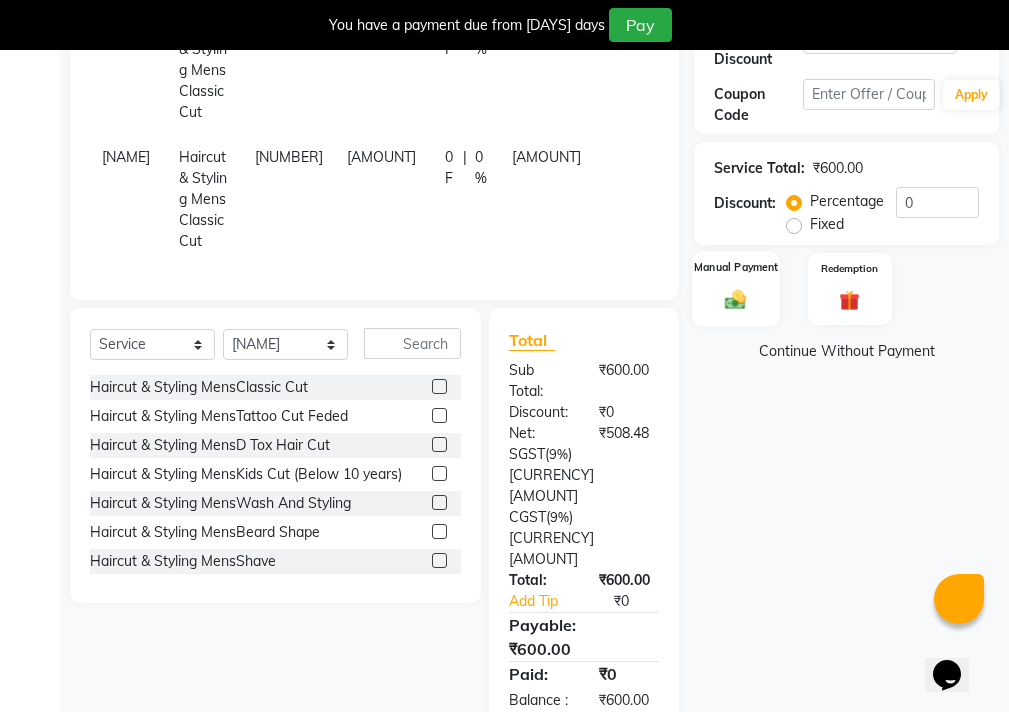 click on "Manual Payment" at bounding box center (736, 288) 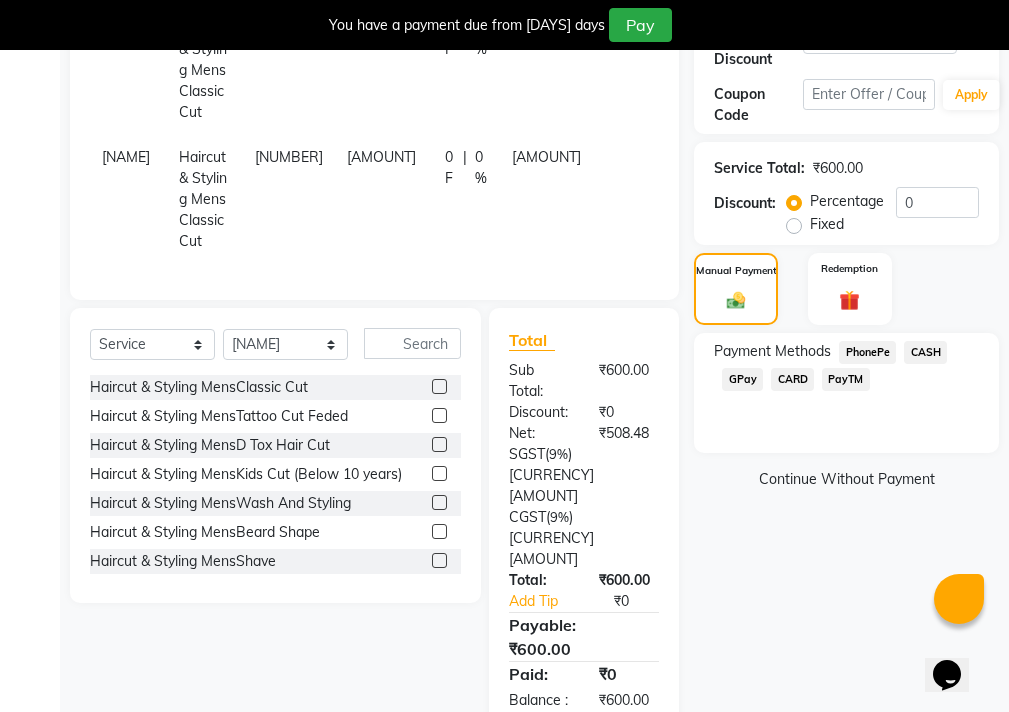 click on "CASH" at bounding box center [867, 352] 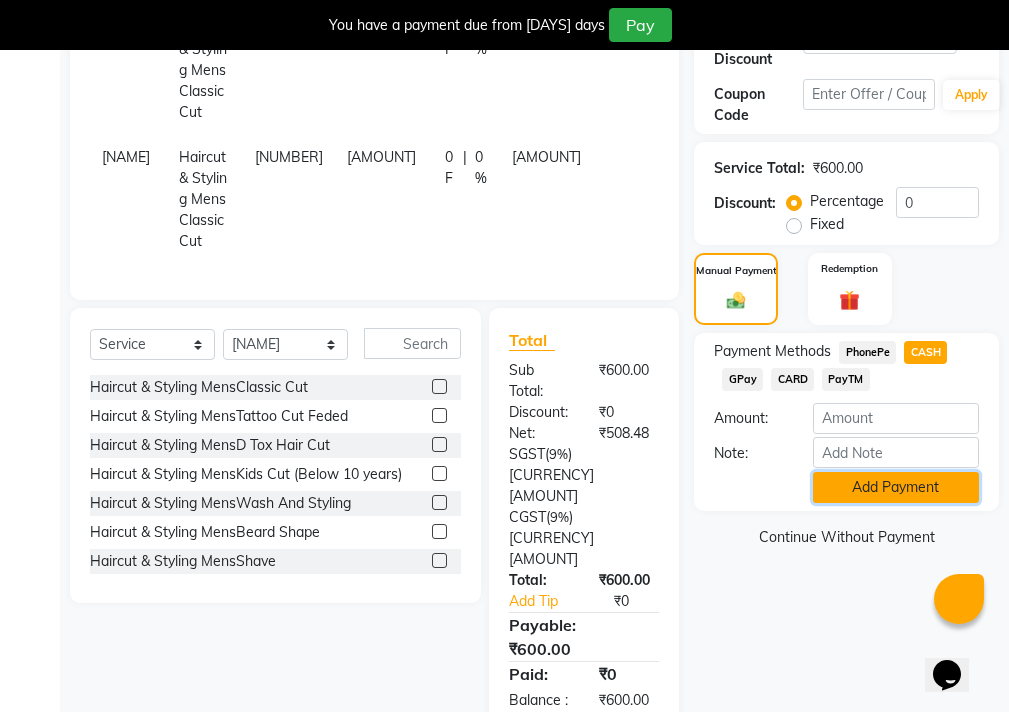 click on "Add Payment" at bounding box center (896, 487) 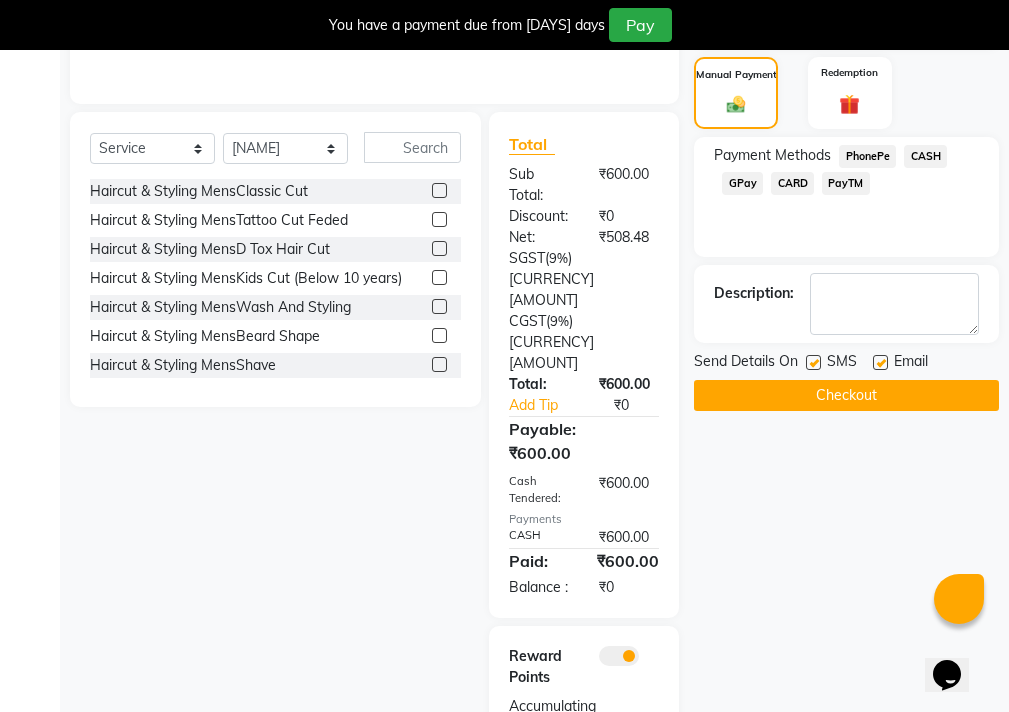 scroll, scrollTop: 667, scrollLeft: 0, axis: vertical 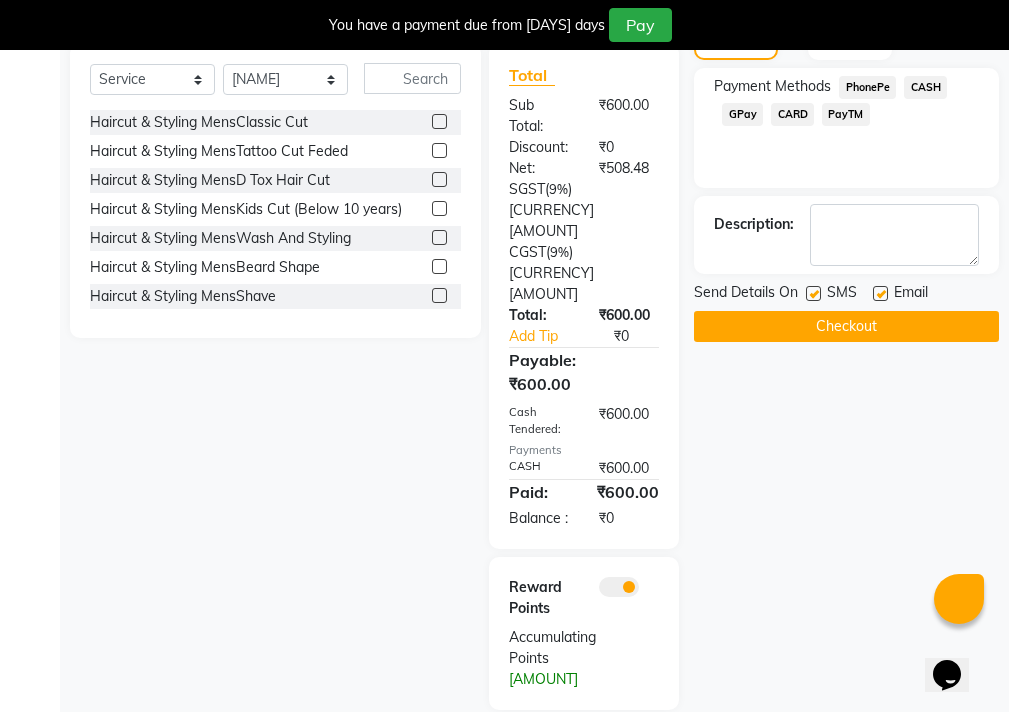 click at bounding box center (880, 293) 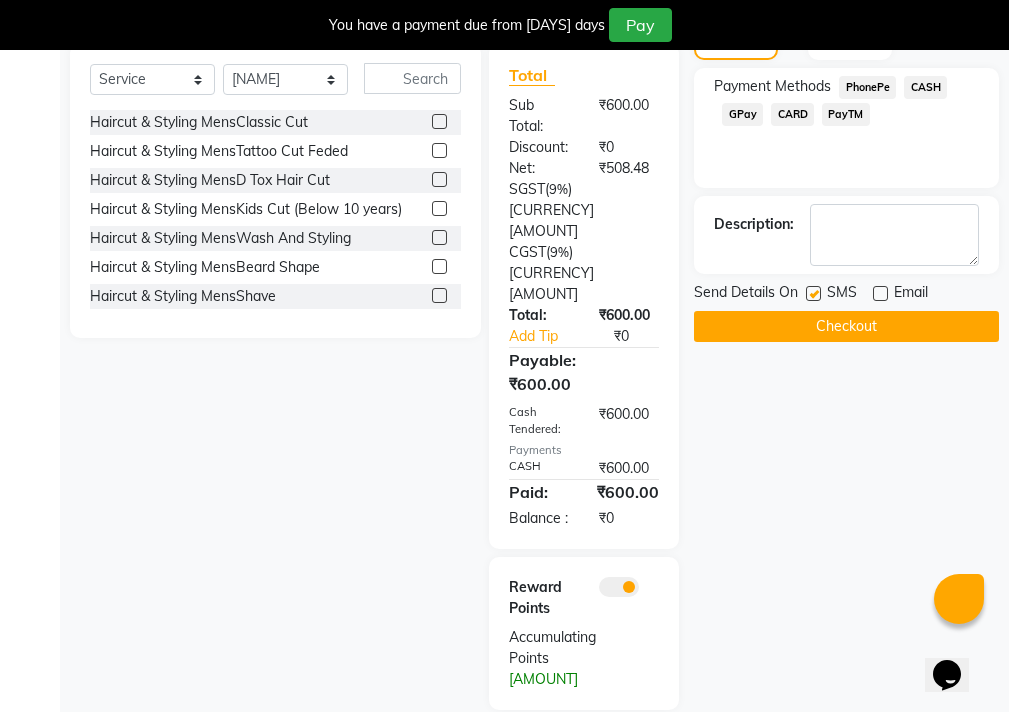 drag, startPoint x: 809, startPoint y: 303, endPoint x: 812, endPoint y: 321, distance: 18.248287 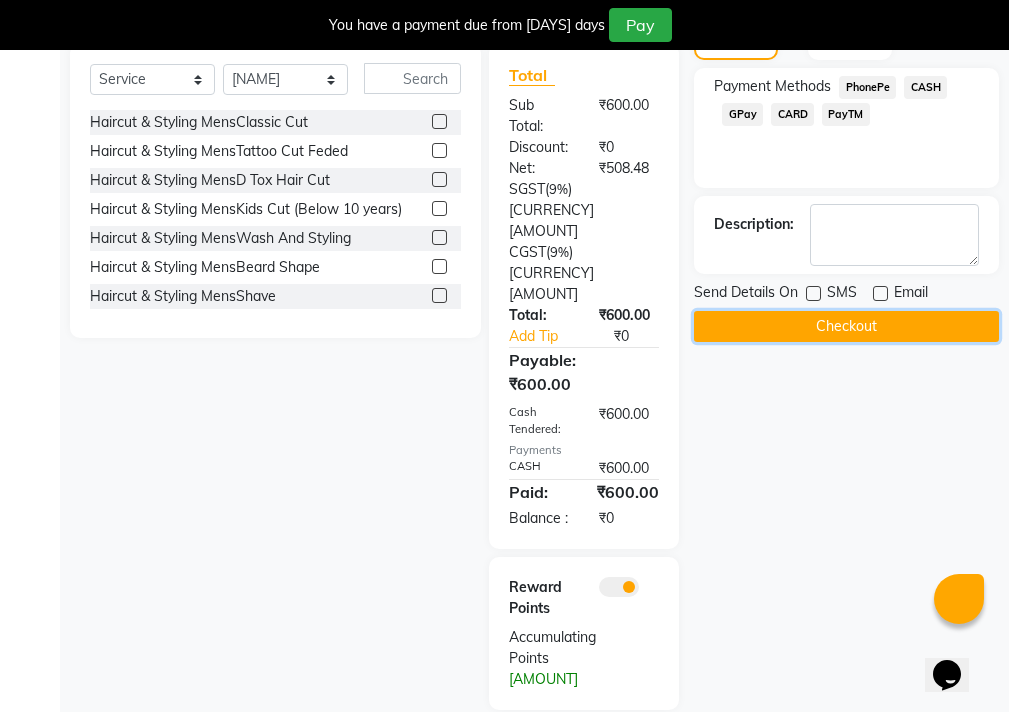click on "Checkout" at bounding box center (846, 326) 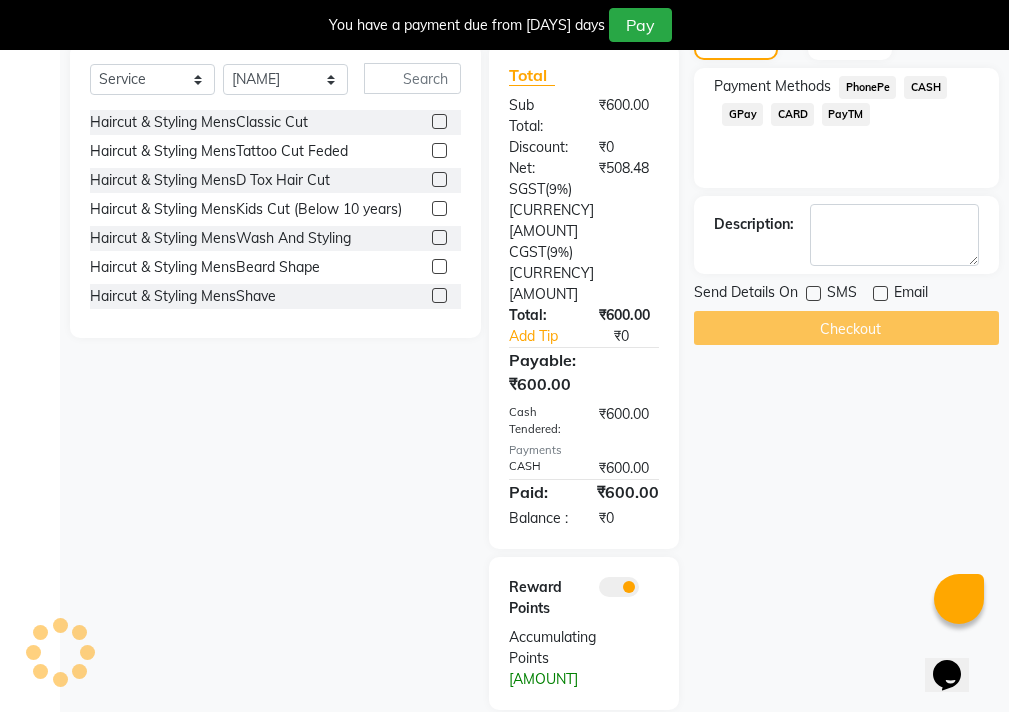 scroll, scrollTop: 344, scrollLeft: 0, axis: vertical 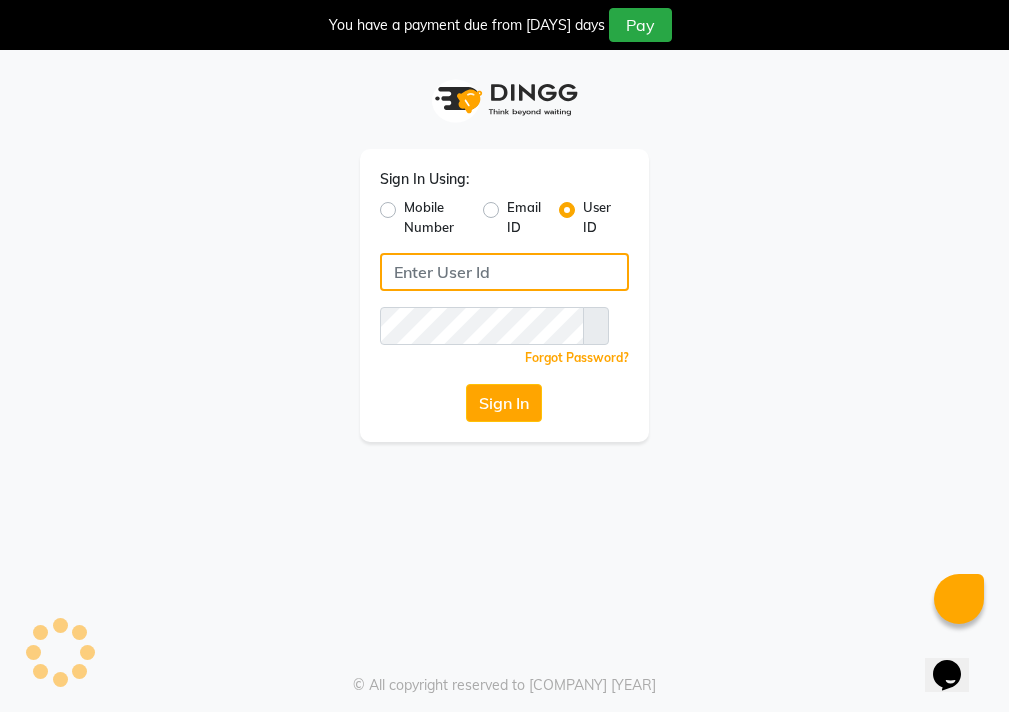 type on "[BRAND]" 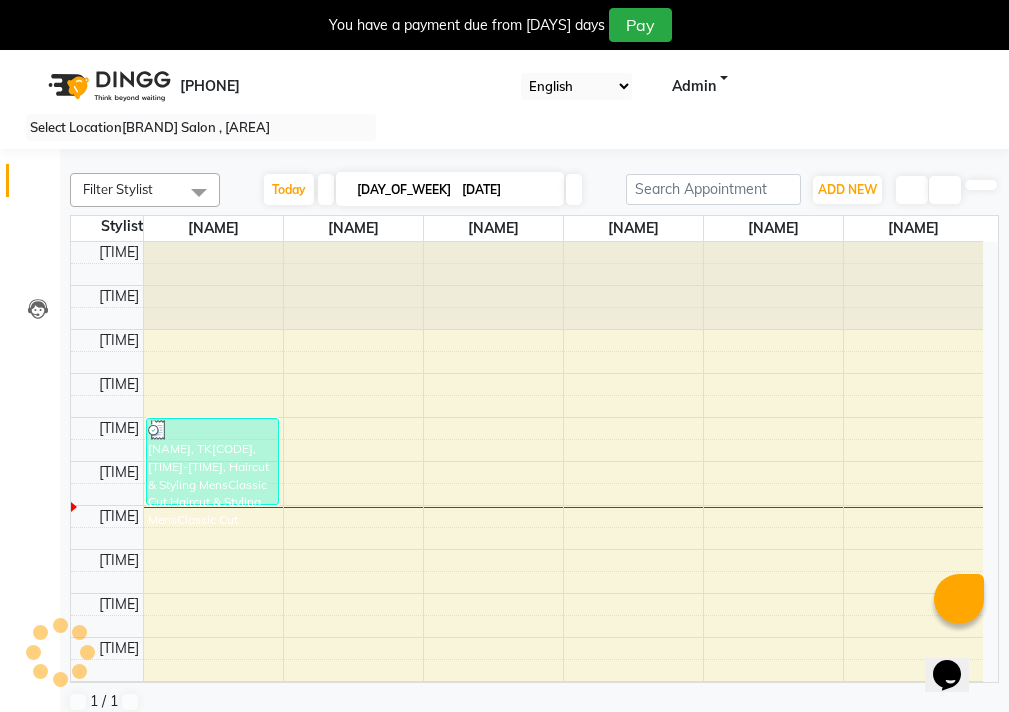 scroll, scrollTop: 0, scrollLeft: 0, axis: both 